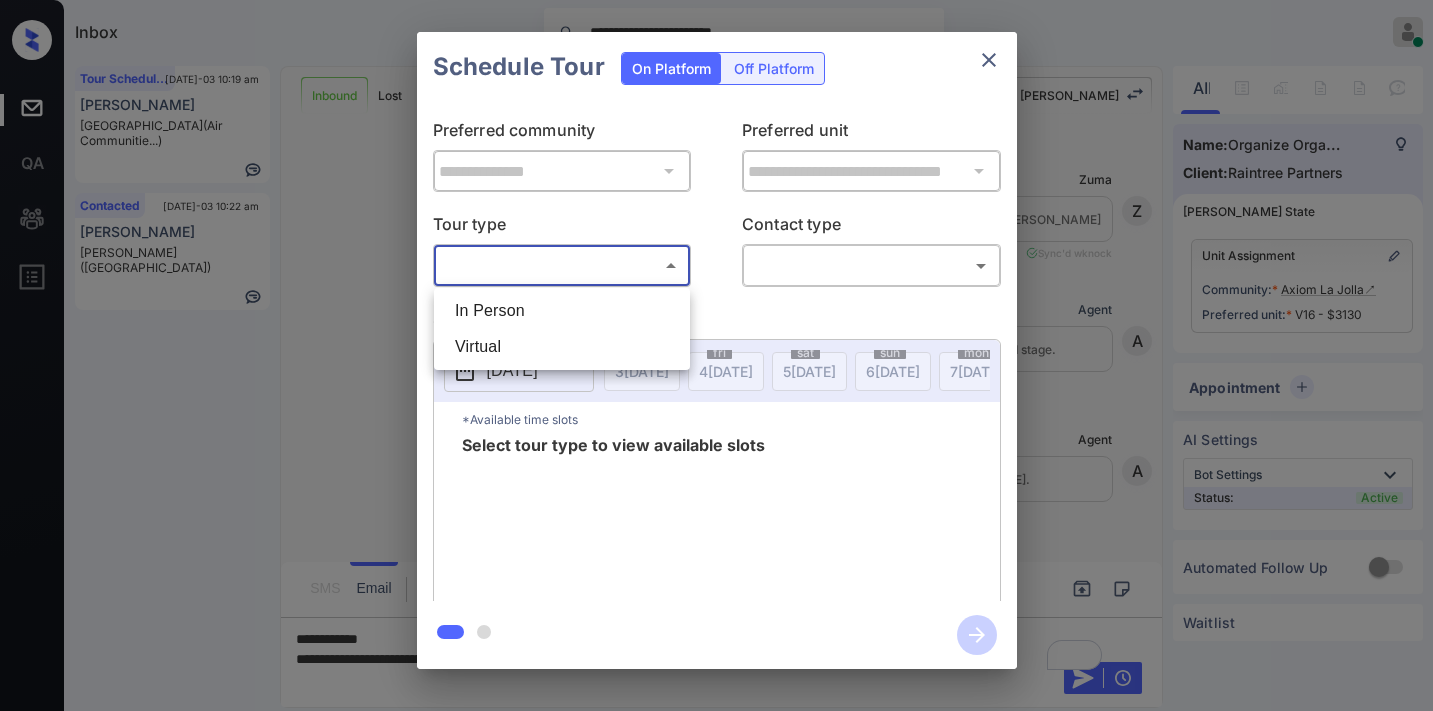scroll, scrollTop: 0, scrollLeft: 0, axis: both 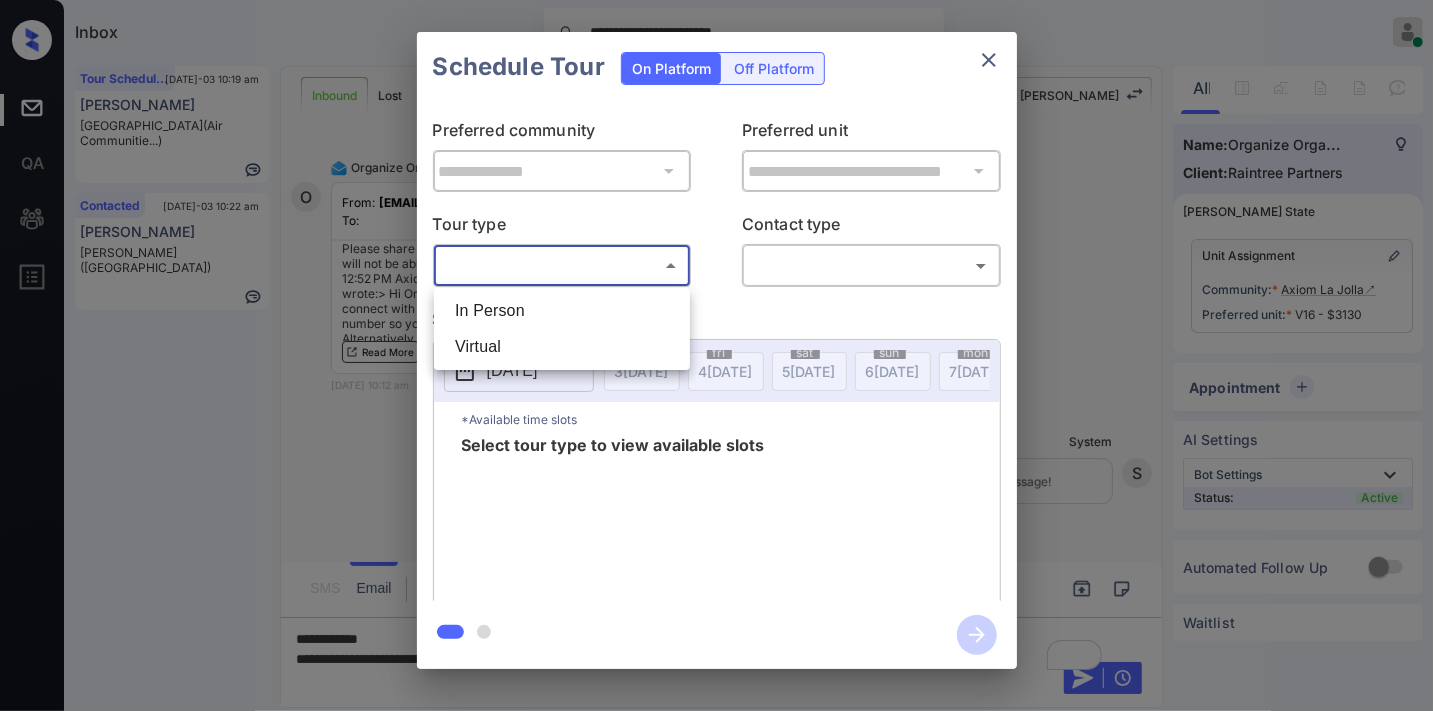 click at bounding box center [716, 355] 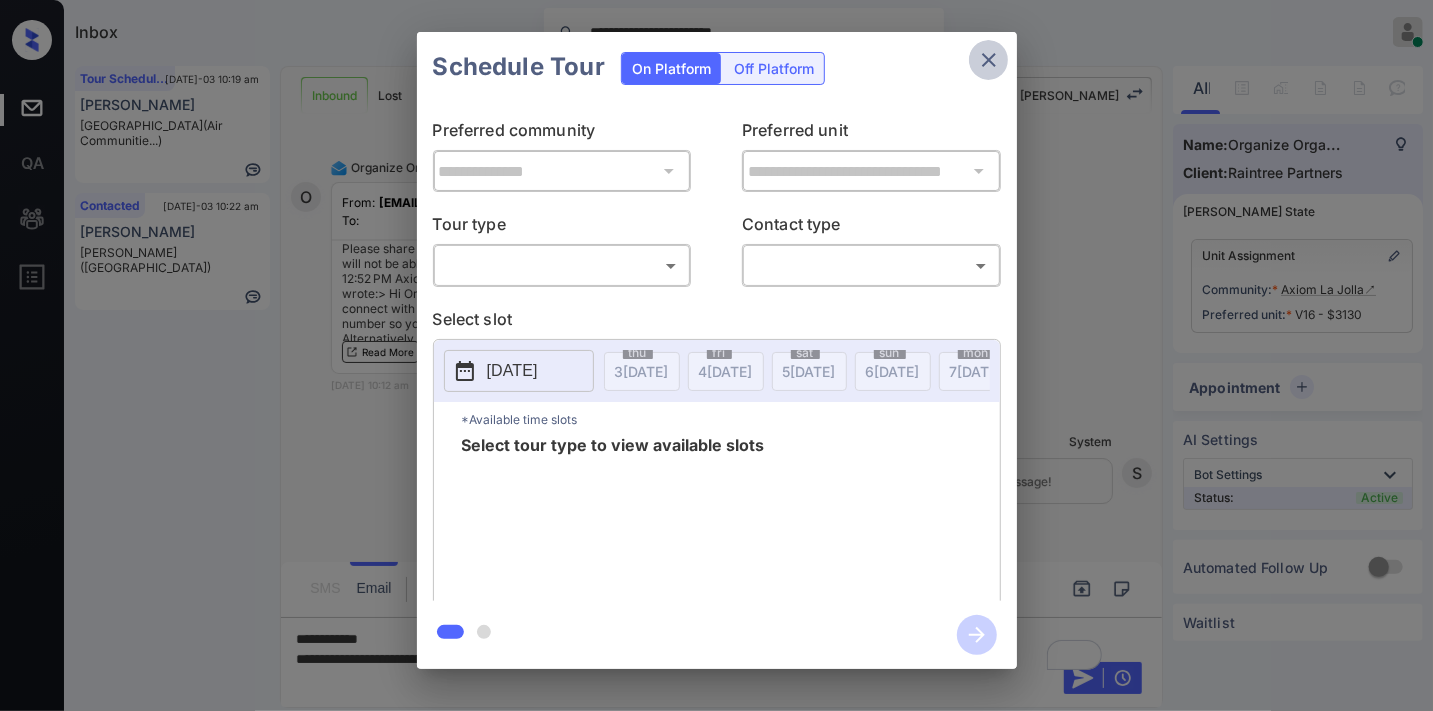 click 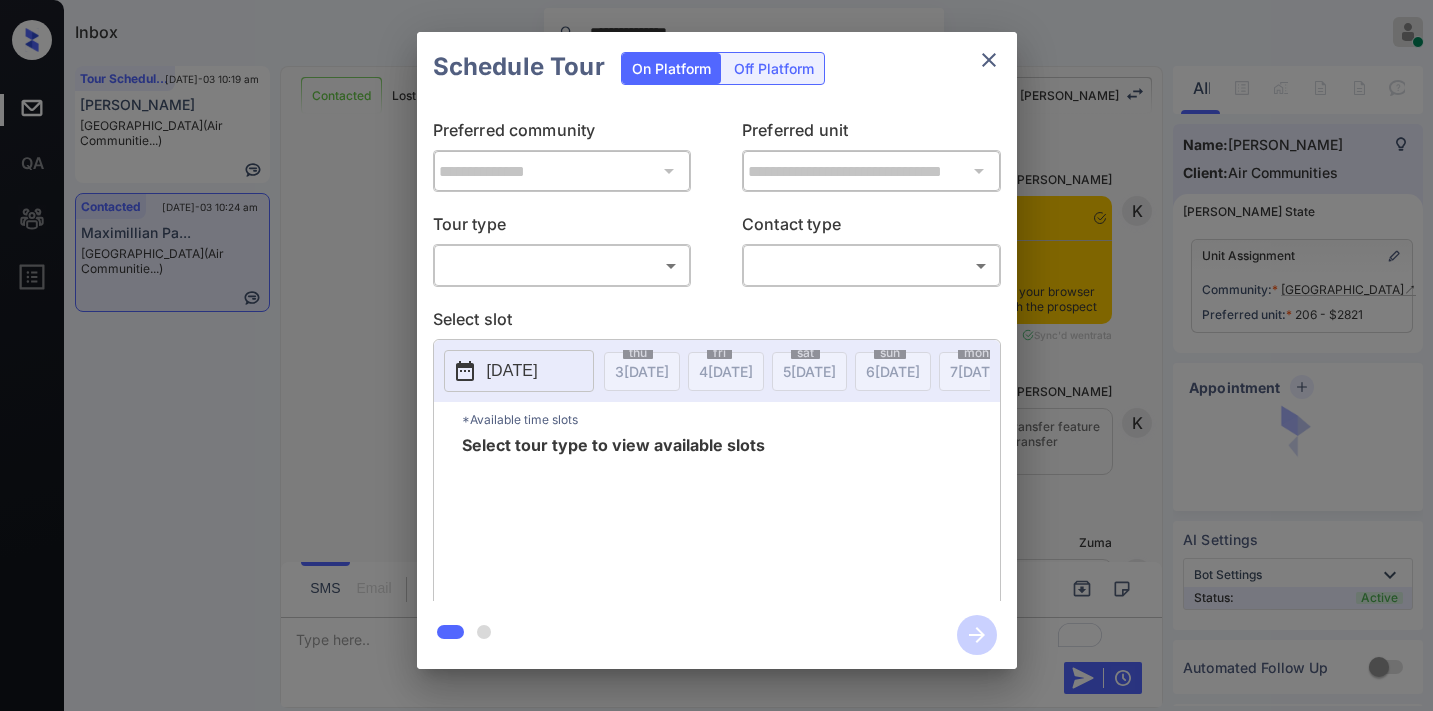 click on "Tour type" at bounding box center [562, 228] 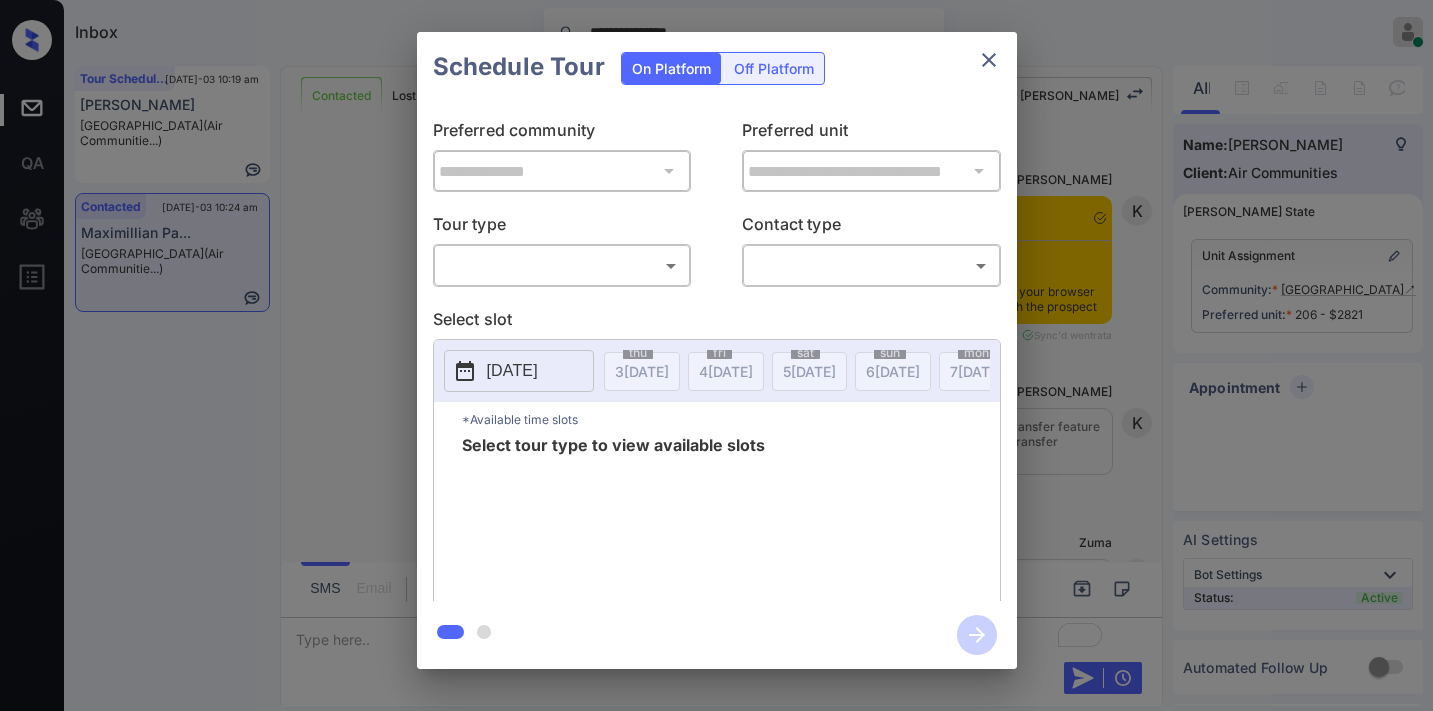 scroll, scrollTop: 0, scrollLeft: 0, axis: both 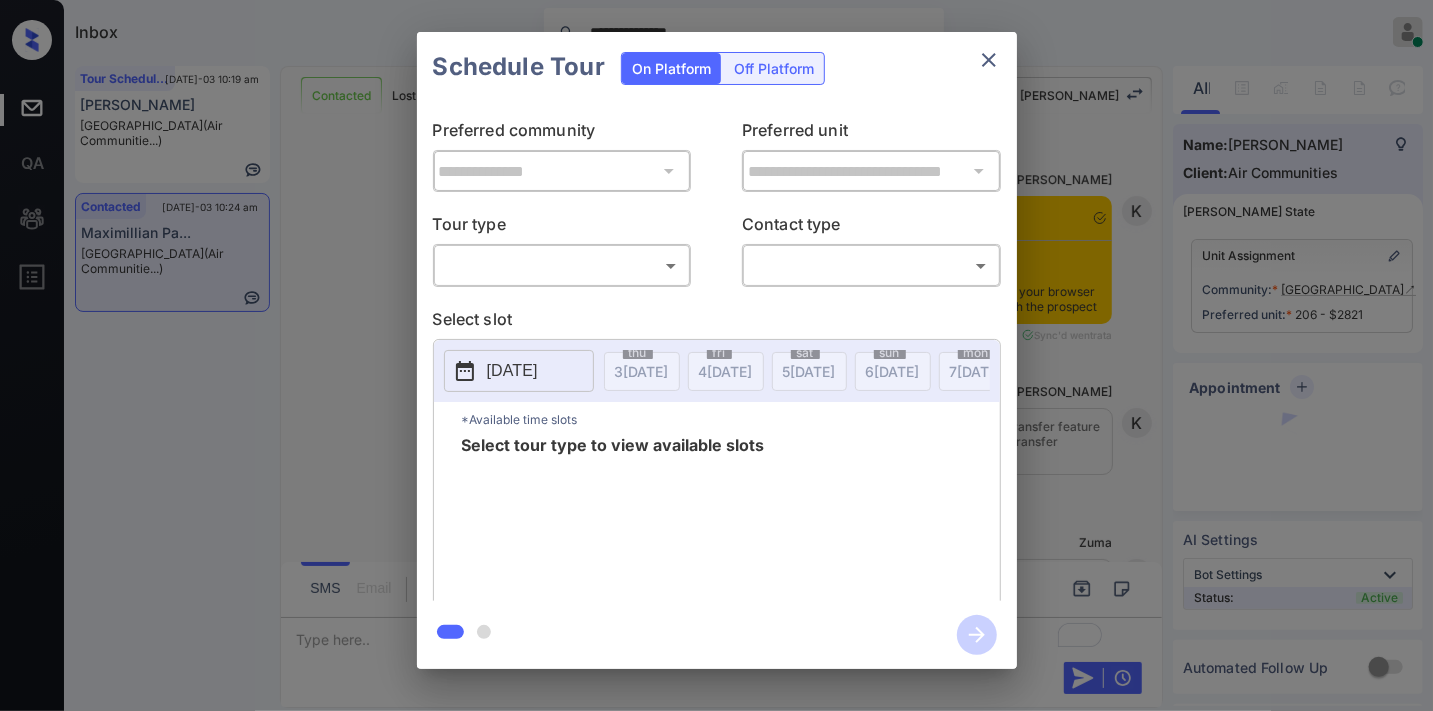 click on "**********" at bounding box center [716, 355] 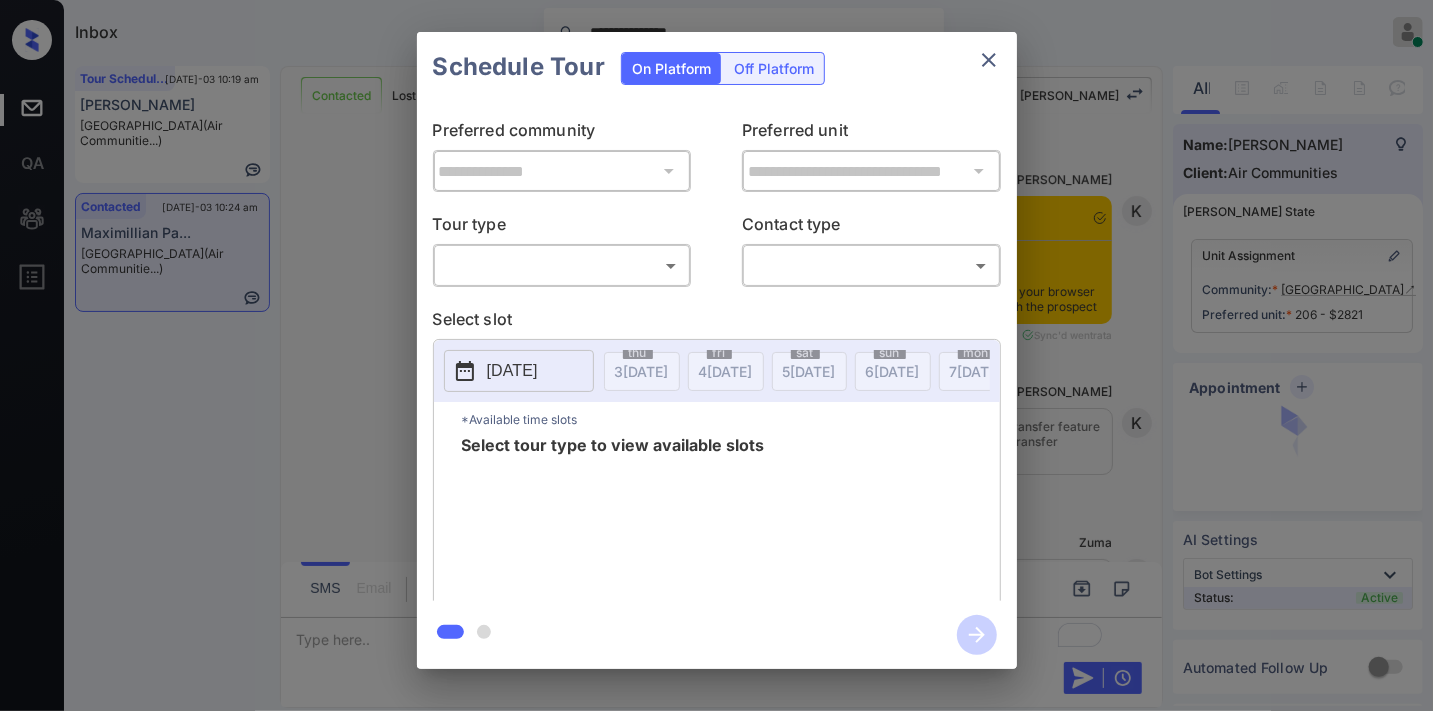 scroll, scrollTop: 2293, scrollLeft: 0, axis: vertical 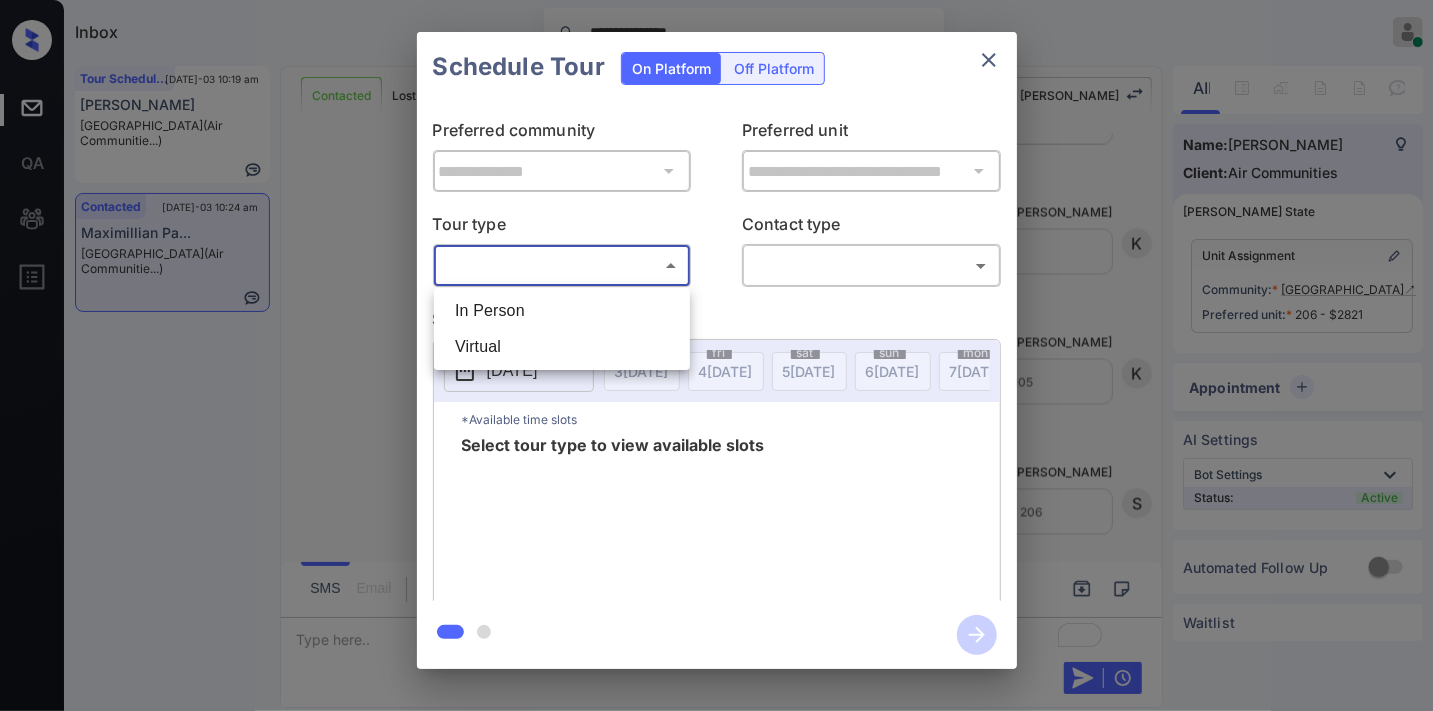 click on "In Person" at bounding box center [562, 311] 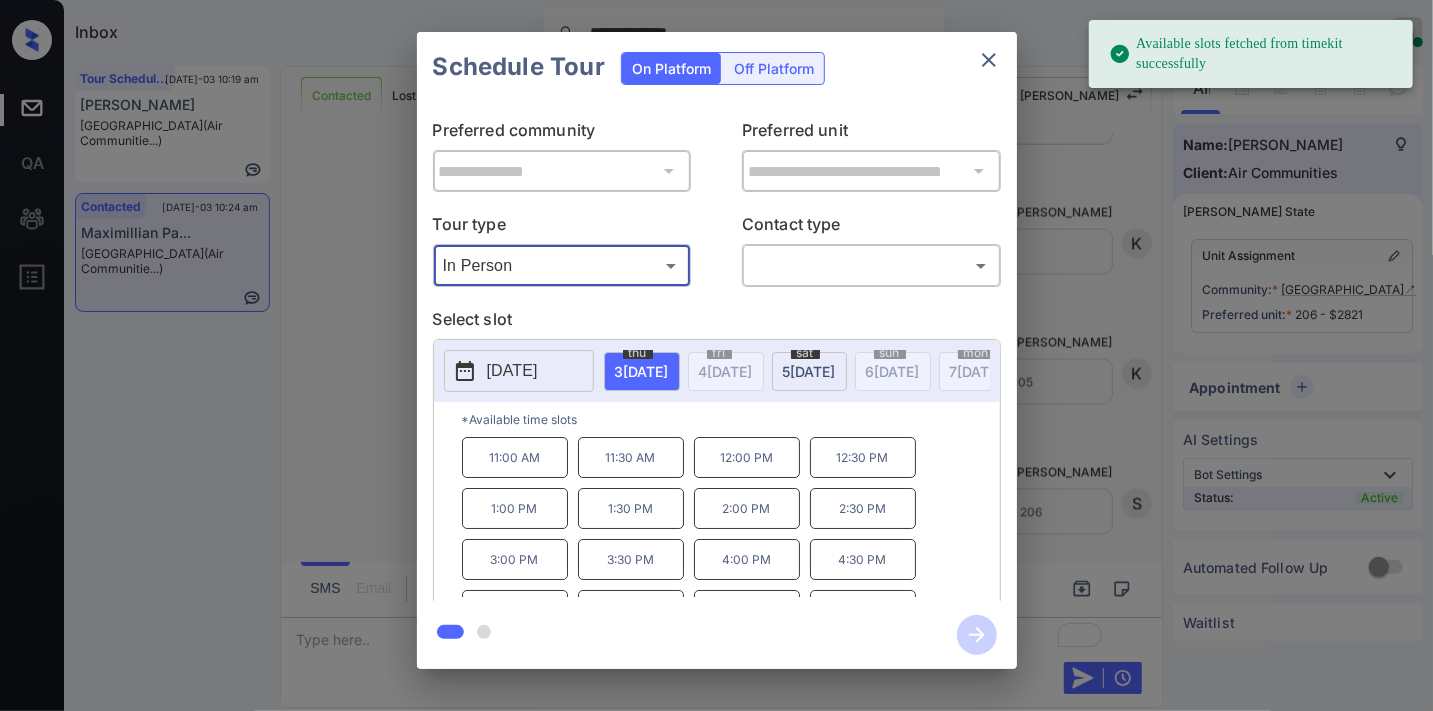 click on "[DATE]" at bounding box center [519, 371] 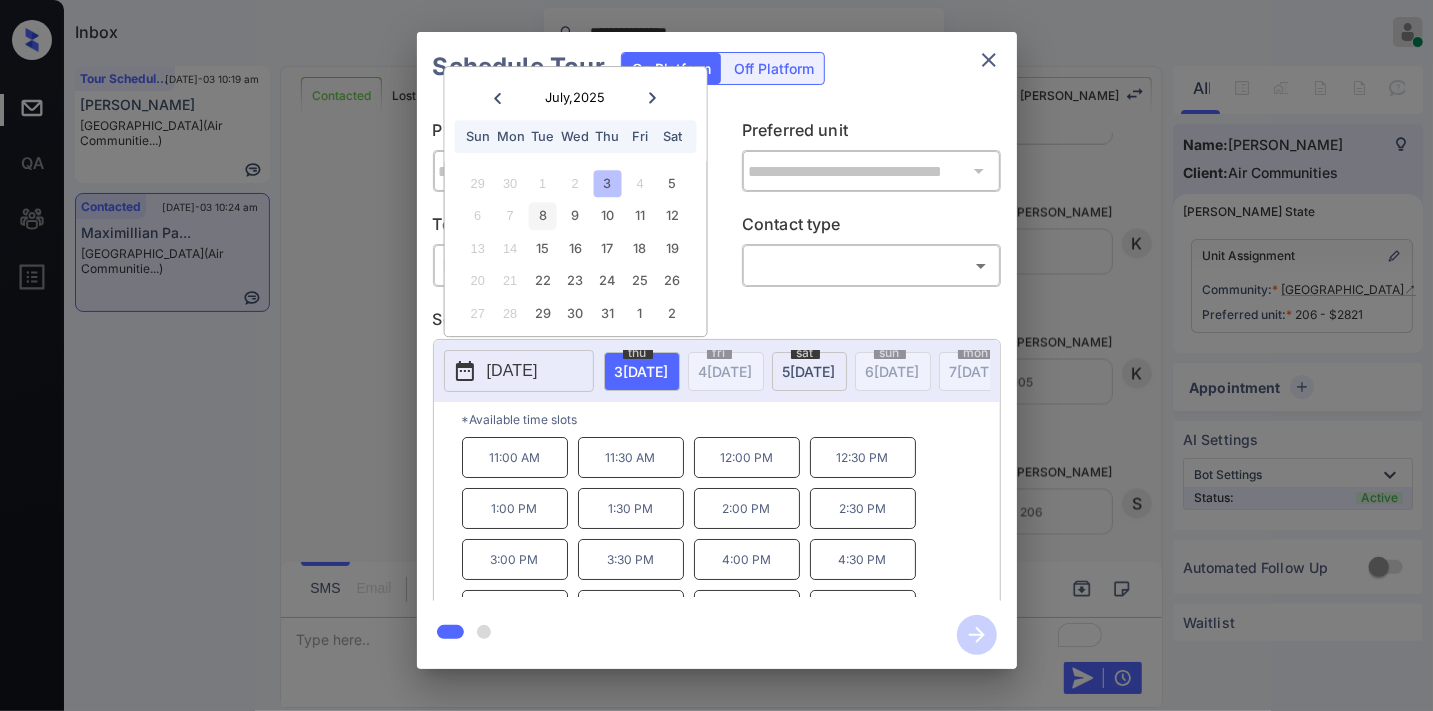 click on "8" at bounding box center [542, 216] 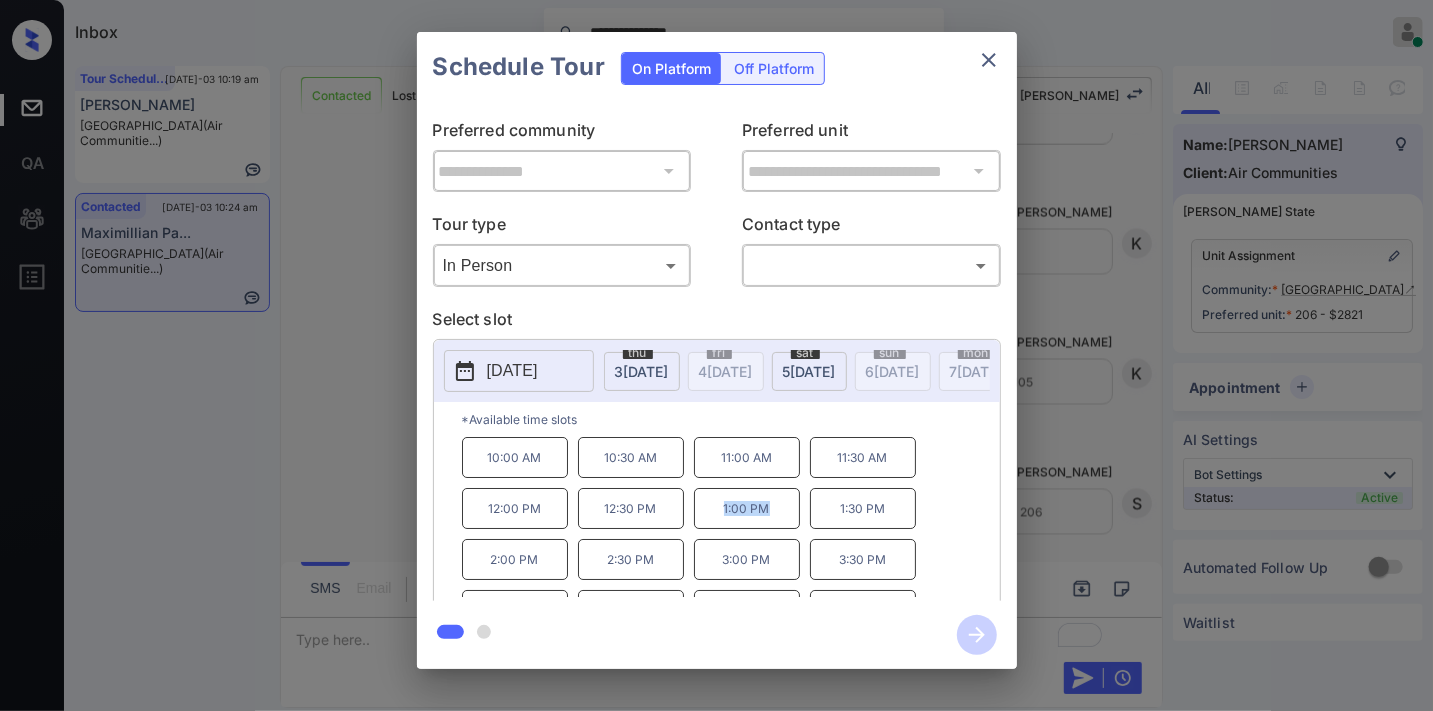 drag, startPoint x: 788, startPoint y: 520, endPoint x: 696, endPoint y: 517, distance: 92.0489 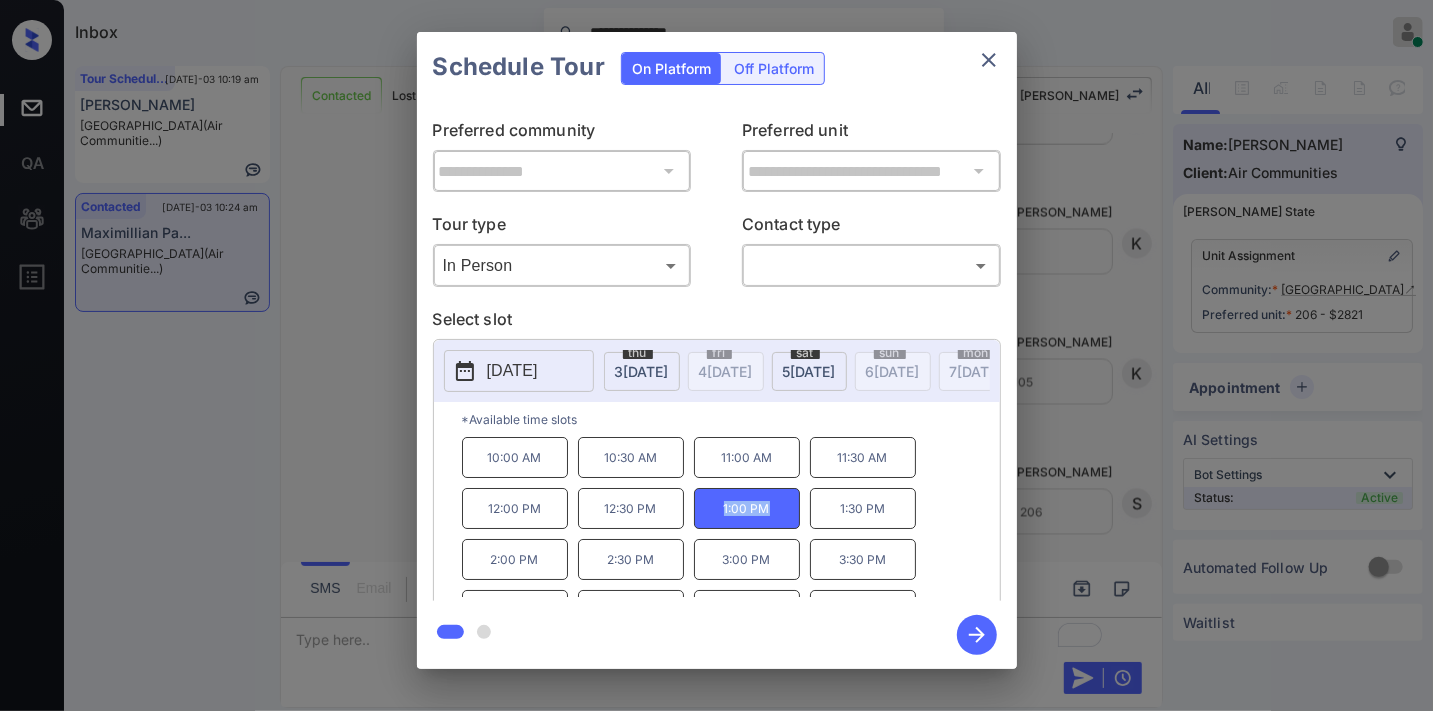 copy on "1:00 PM" 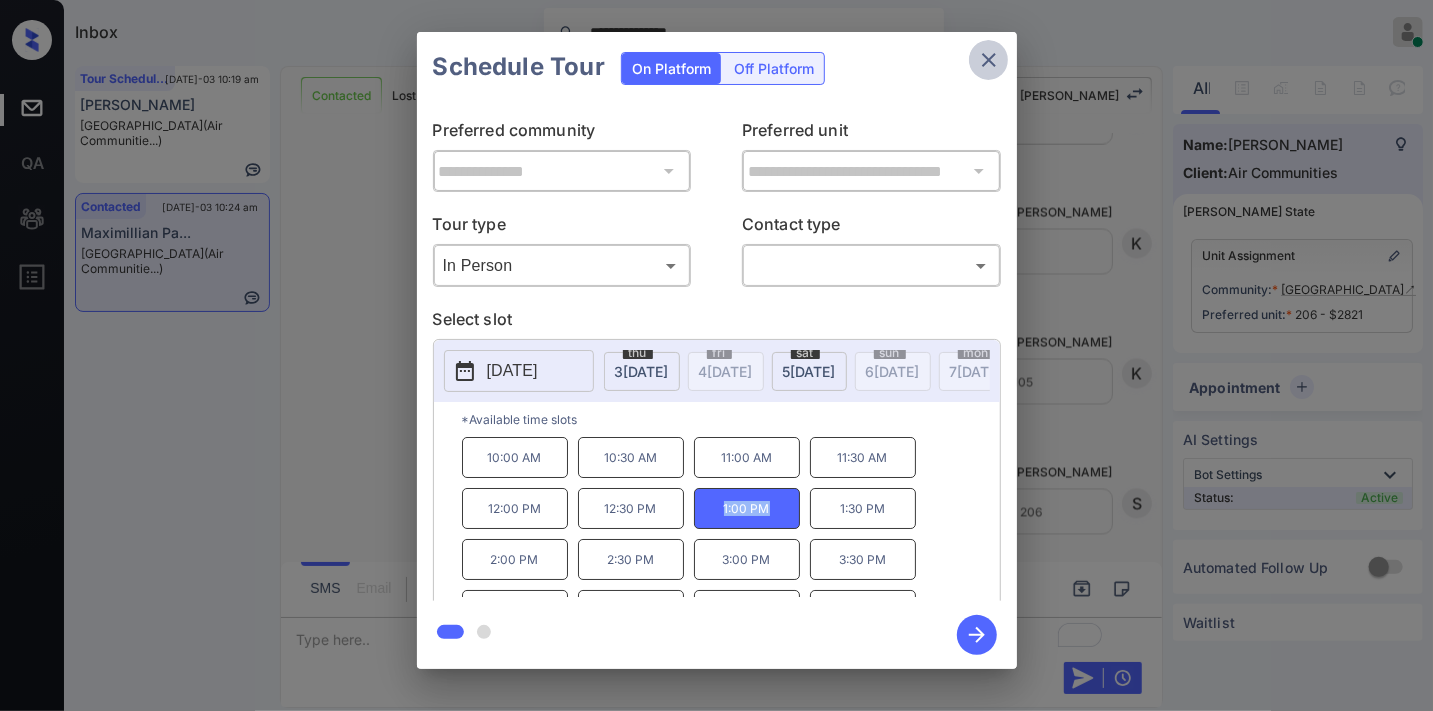 click 